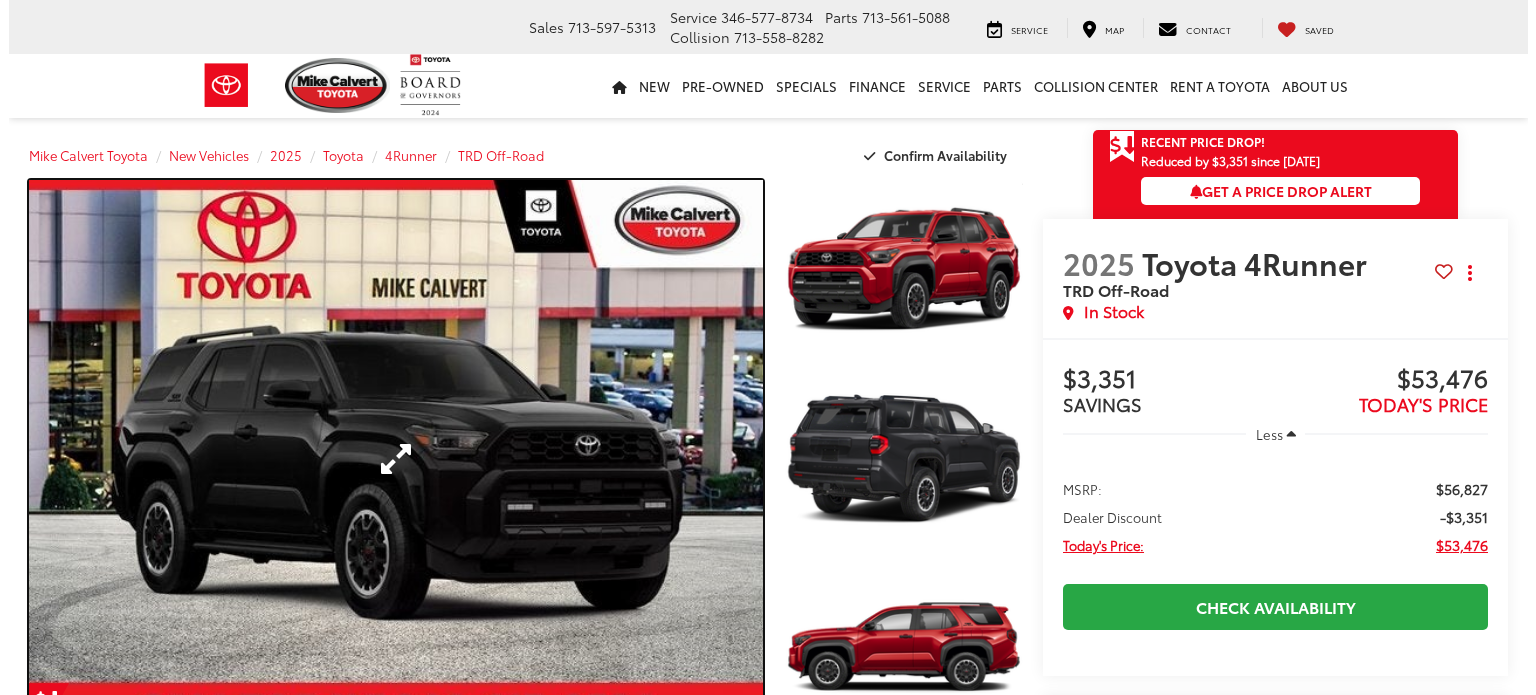 scroll, scrollTop: 0, scrollLeft: 0, axis: both 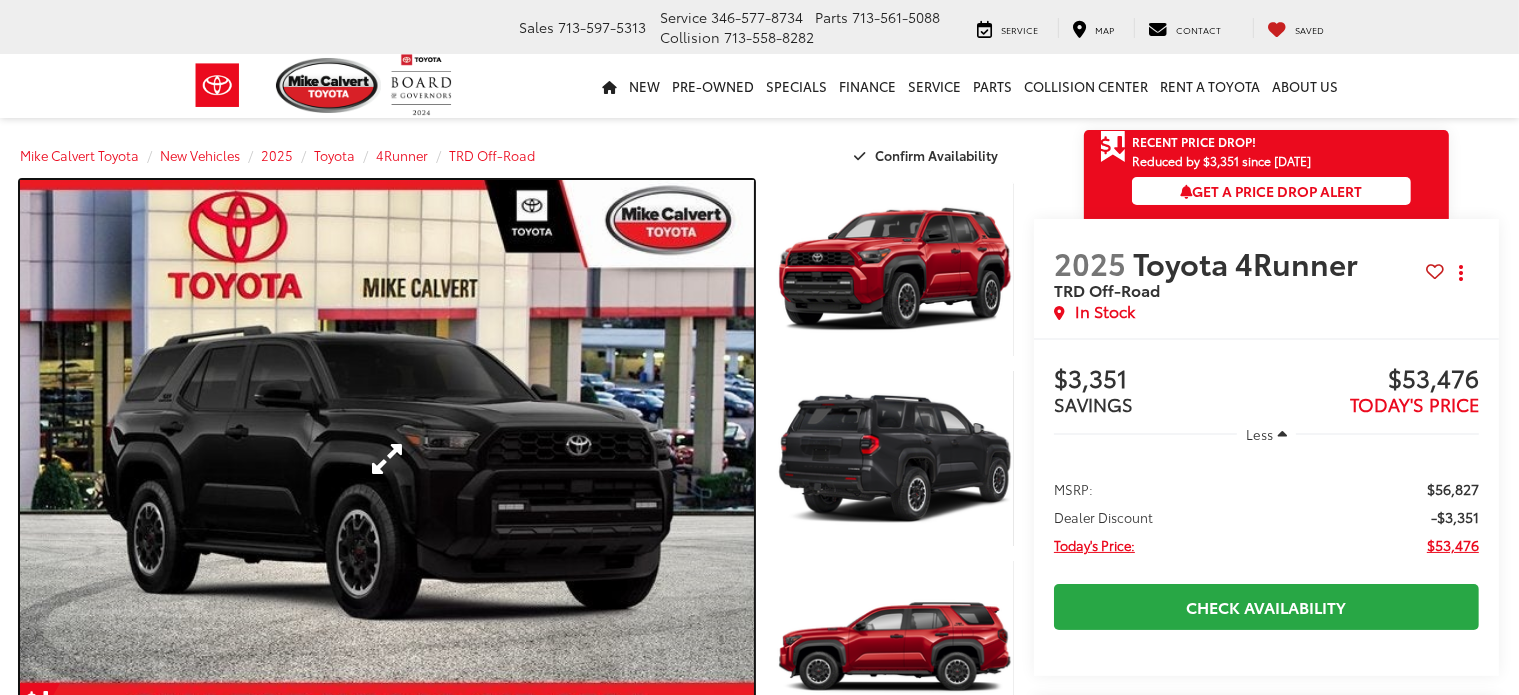click at bounding box center [387, 458] 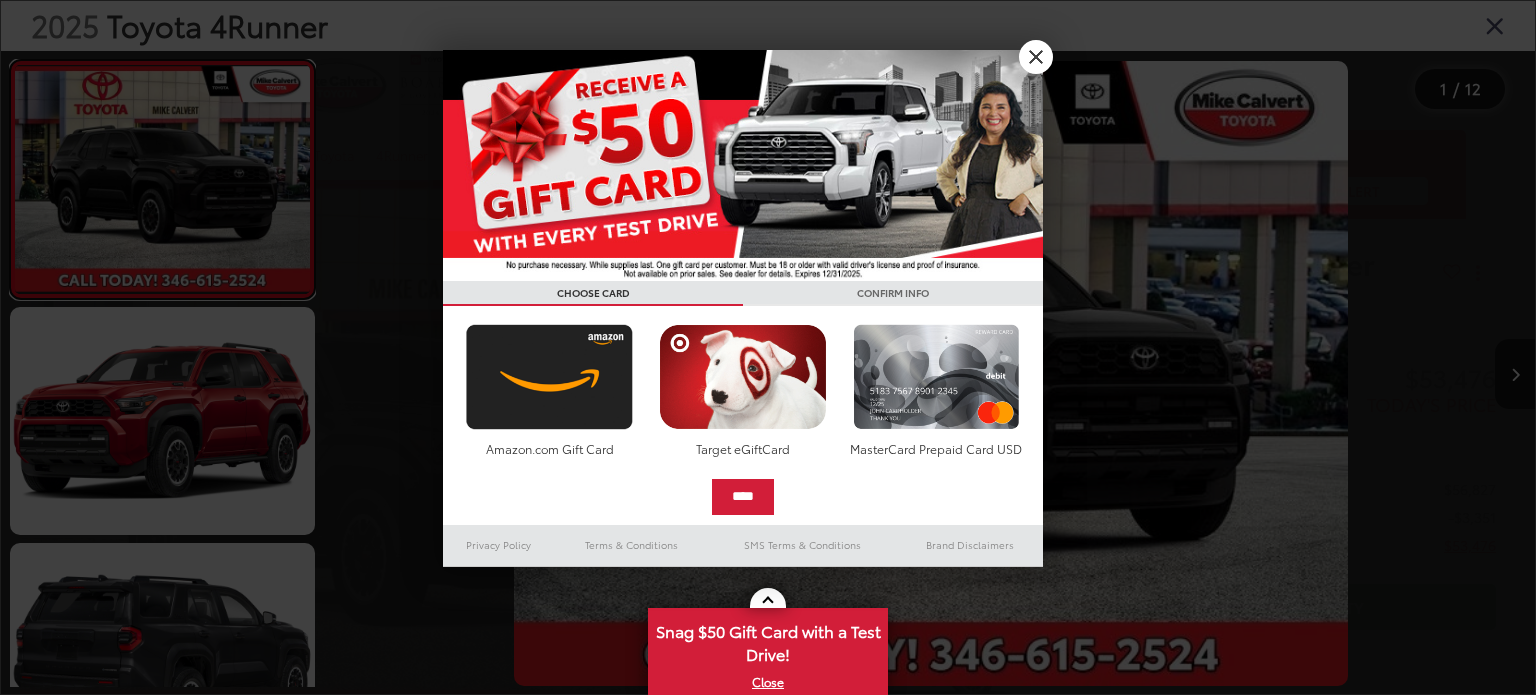 scroll, scrollTop: 0, scrollLeft: 0, axis: both 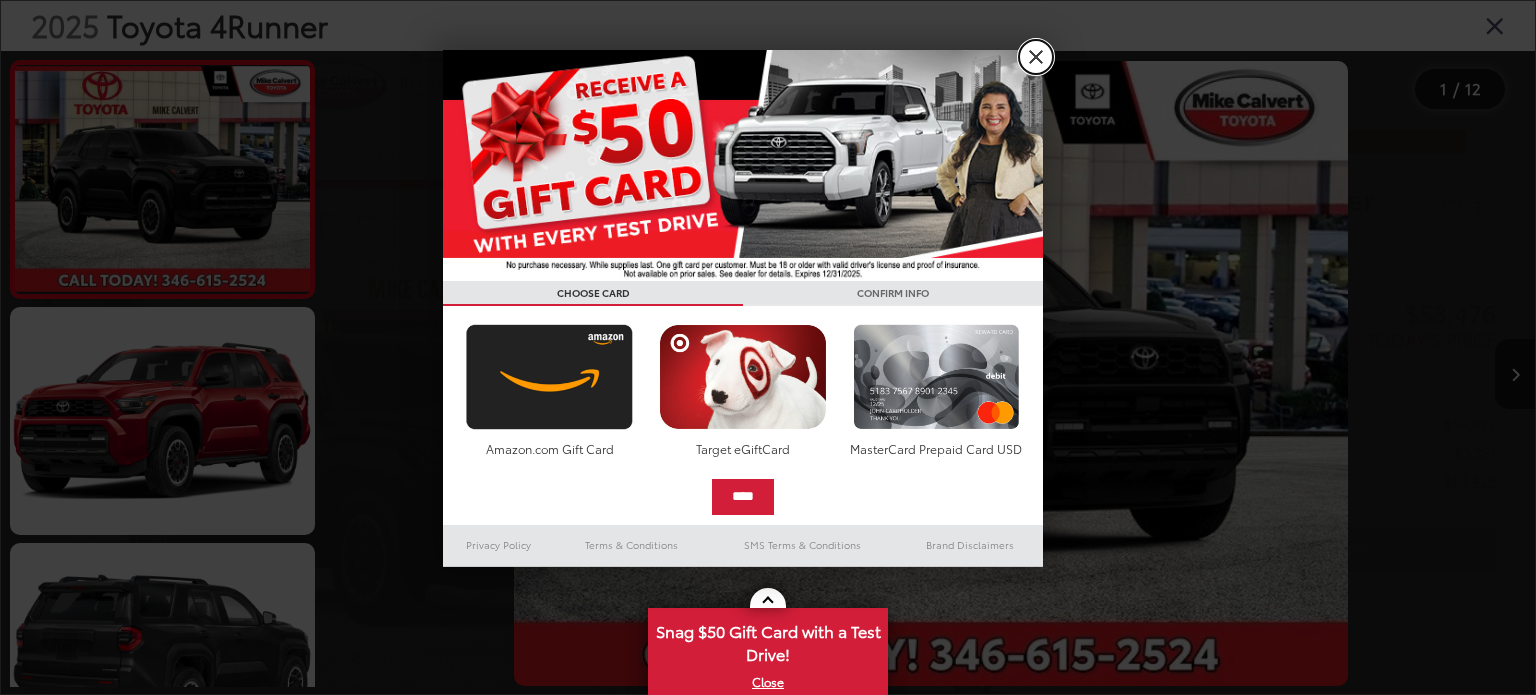 click on "X" at bounding box center (1036, 57) 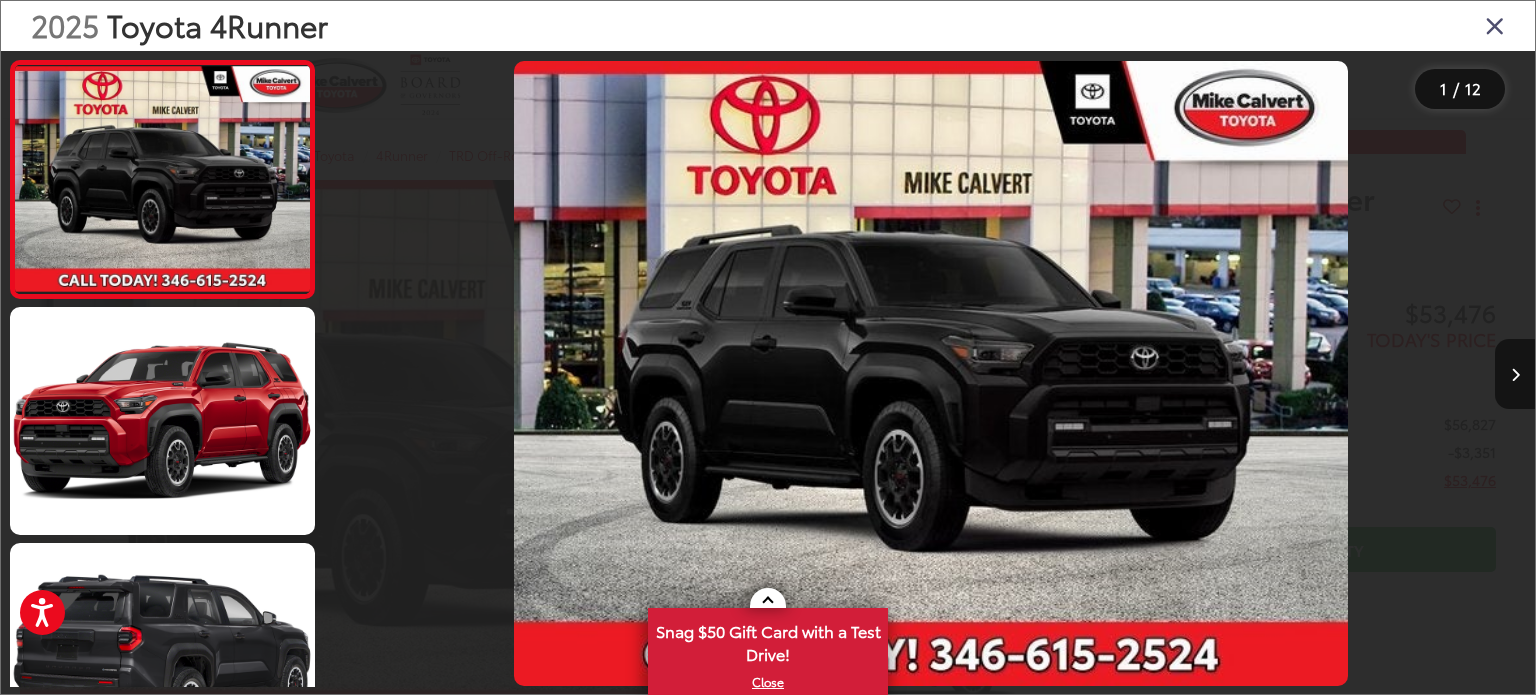 click at bounding box center [1495, 25] 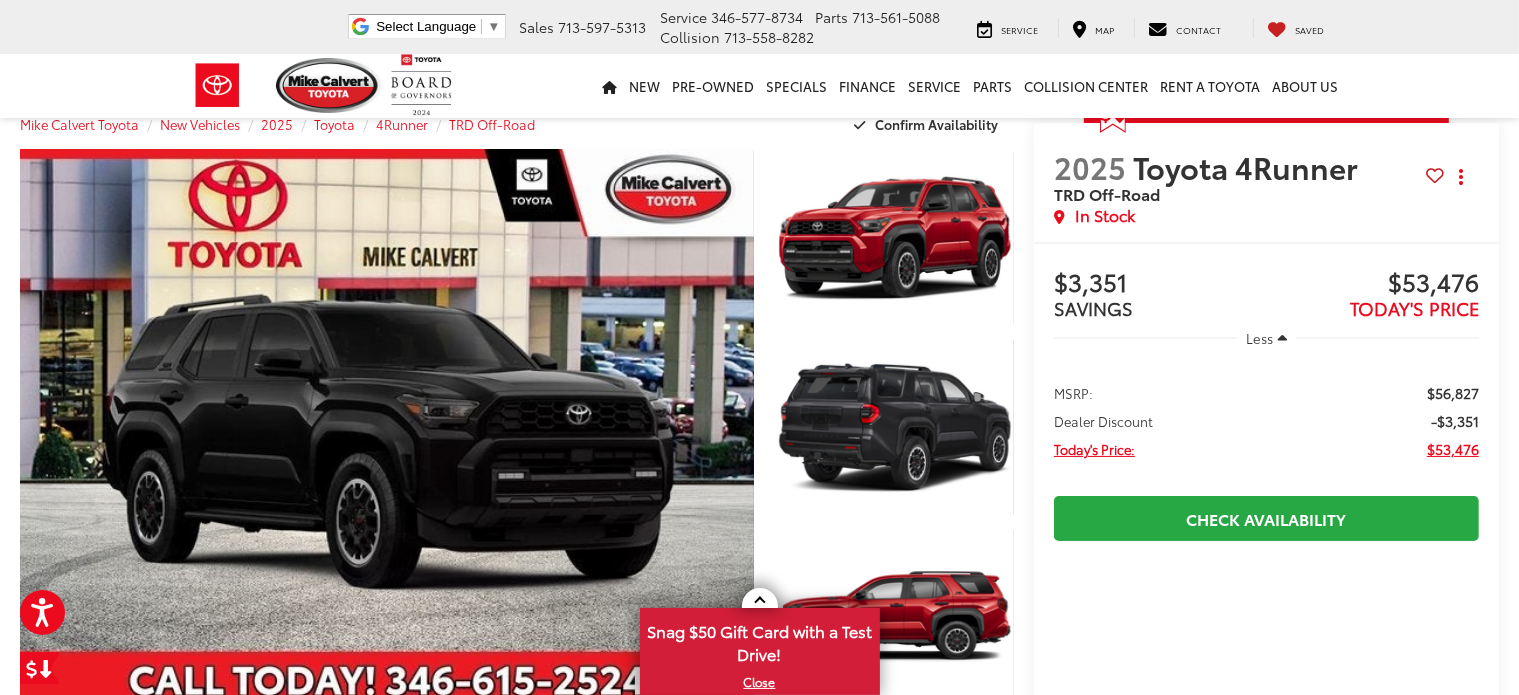 scroll, scrollTop: 0, scrollLeft: 0, axis: both 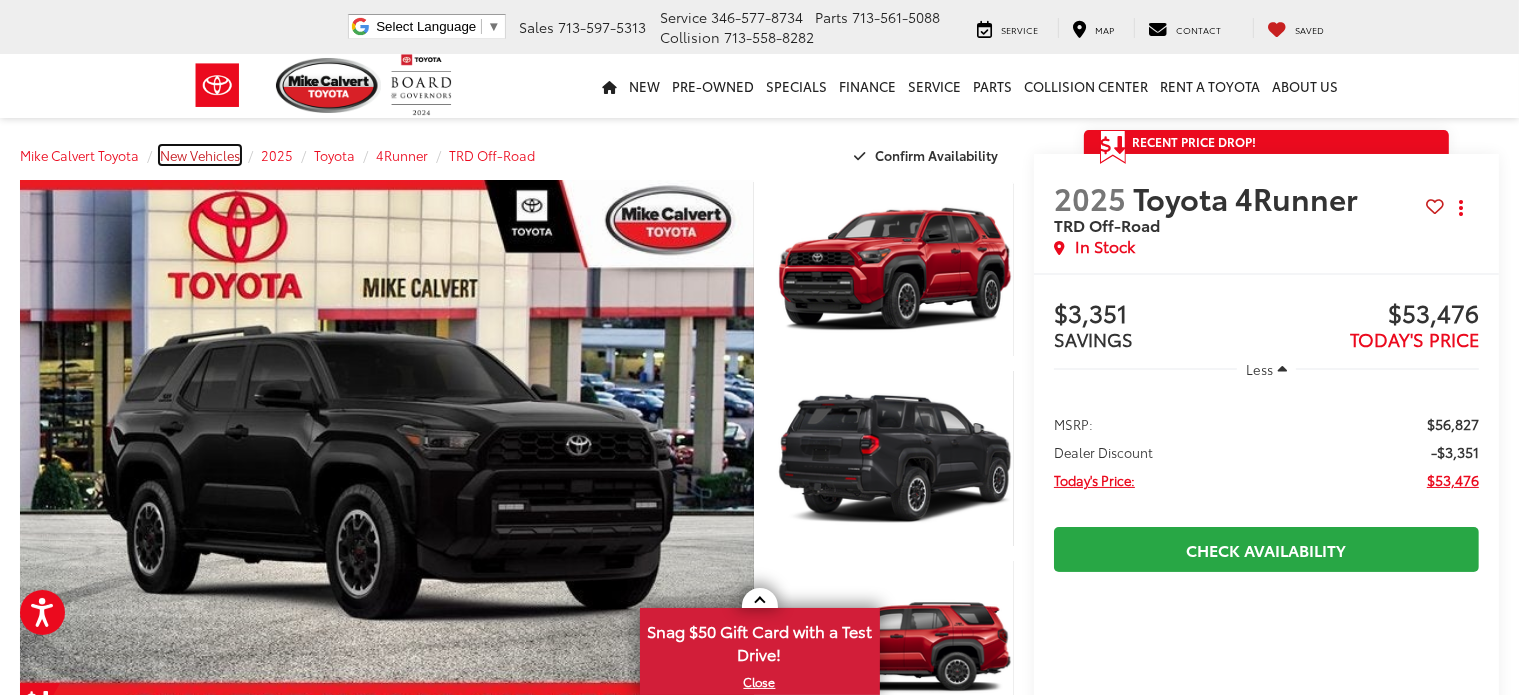 click on "New Vehicles" at bounding box center [200, 155] 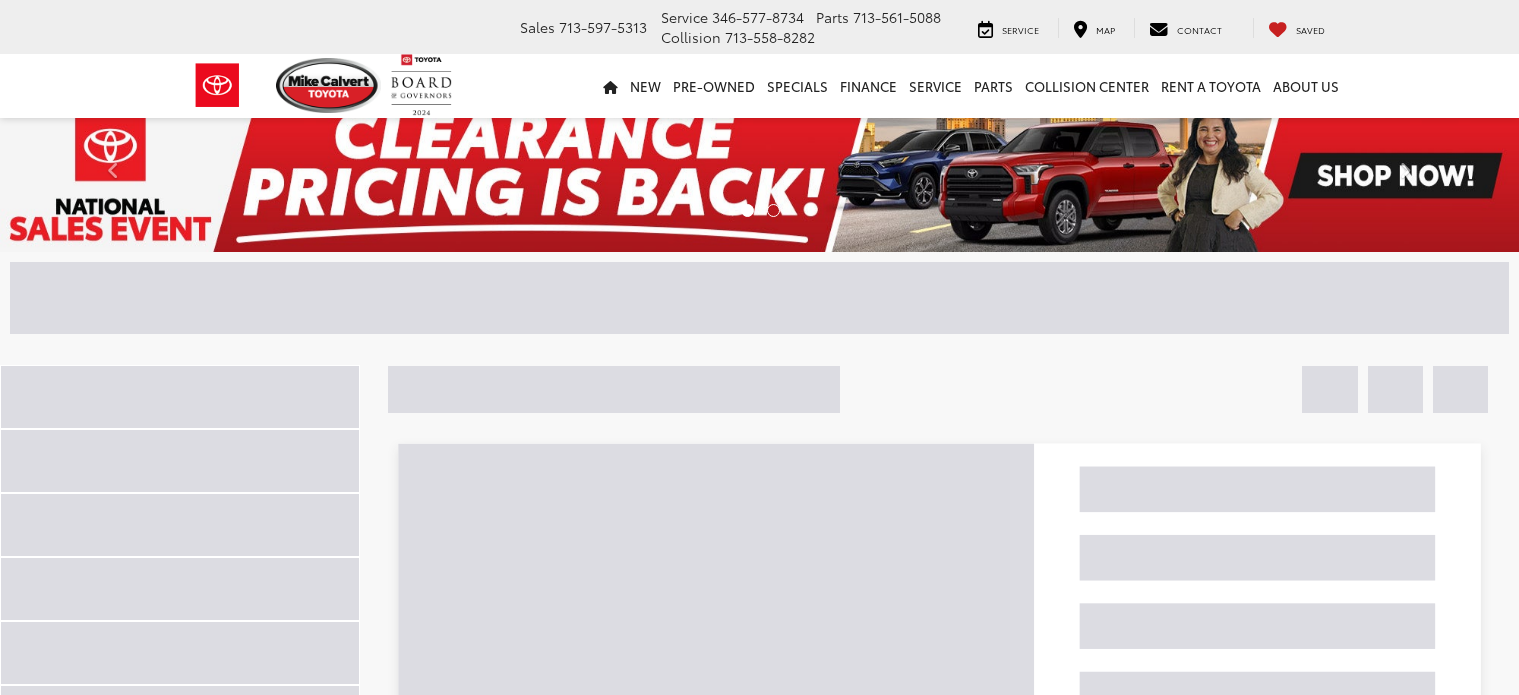 scroll, scrollTop: 0, scrollLeft: 0, axis: both 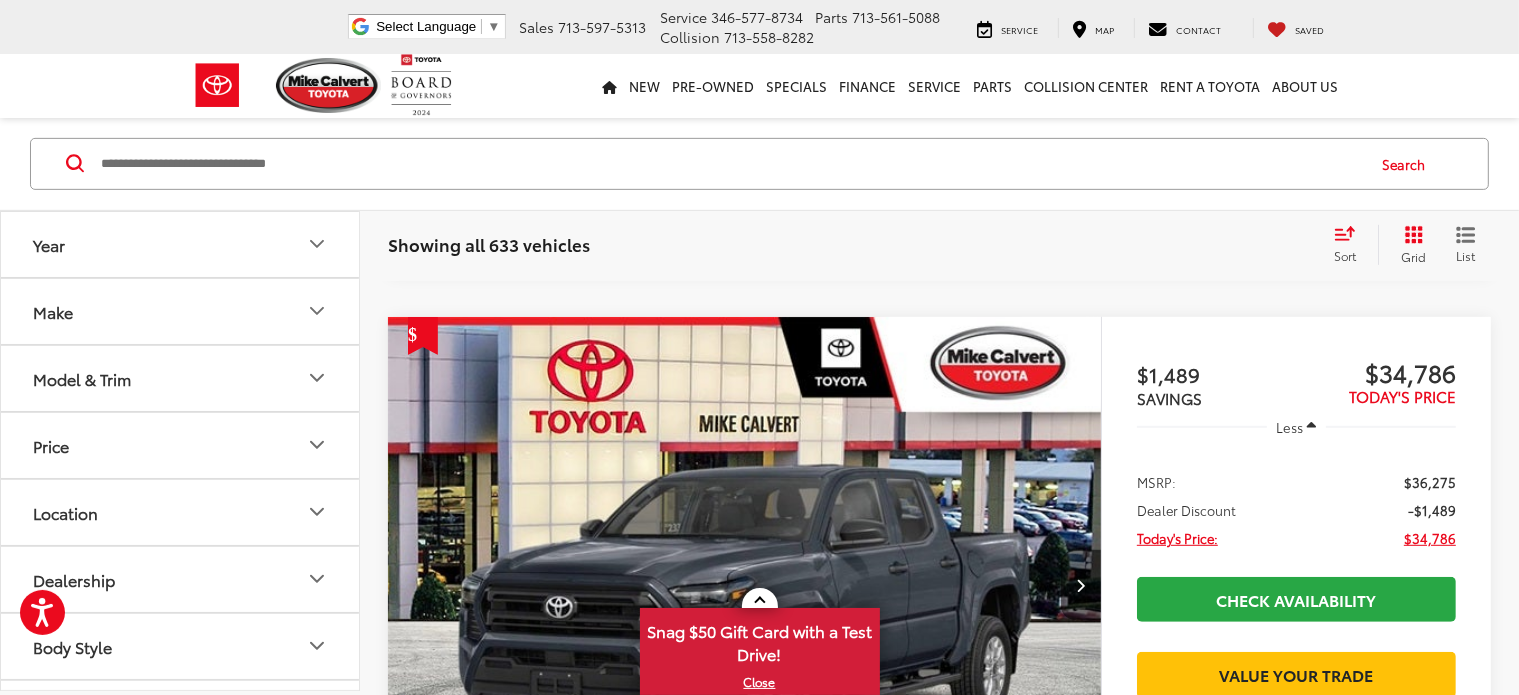 click 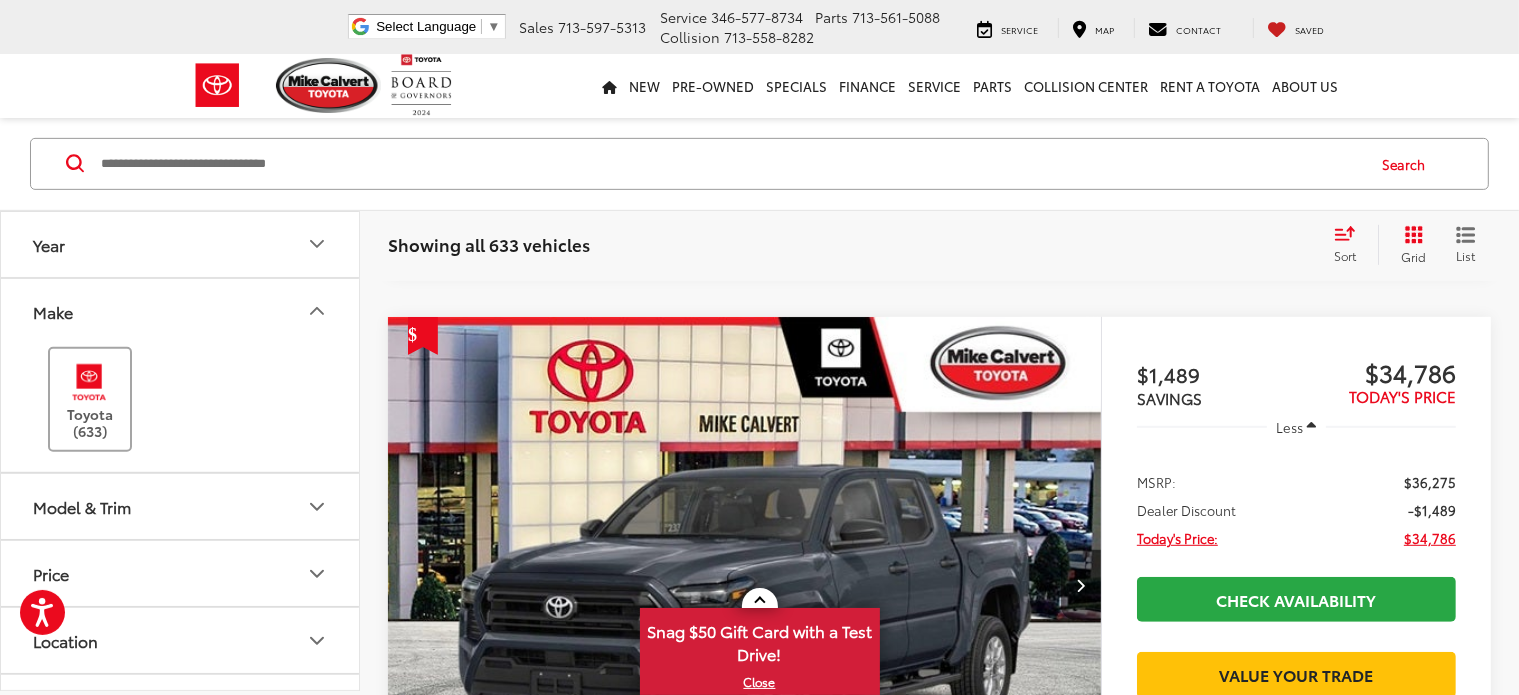 click at bounding box center [89, 381] 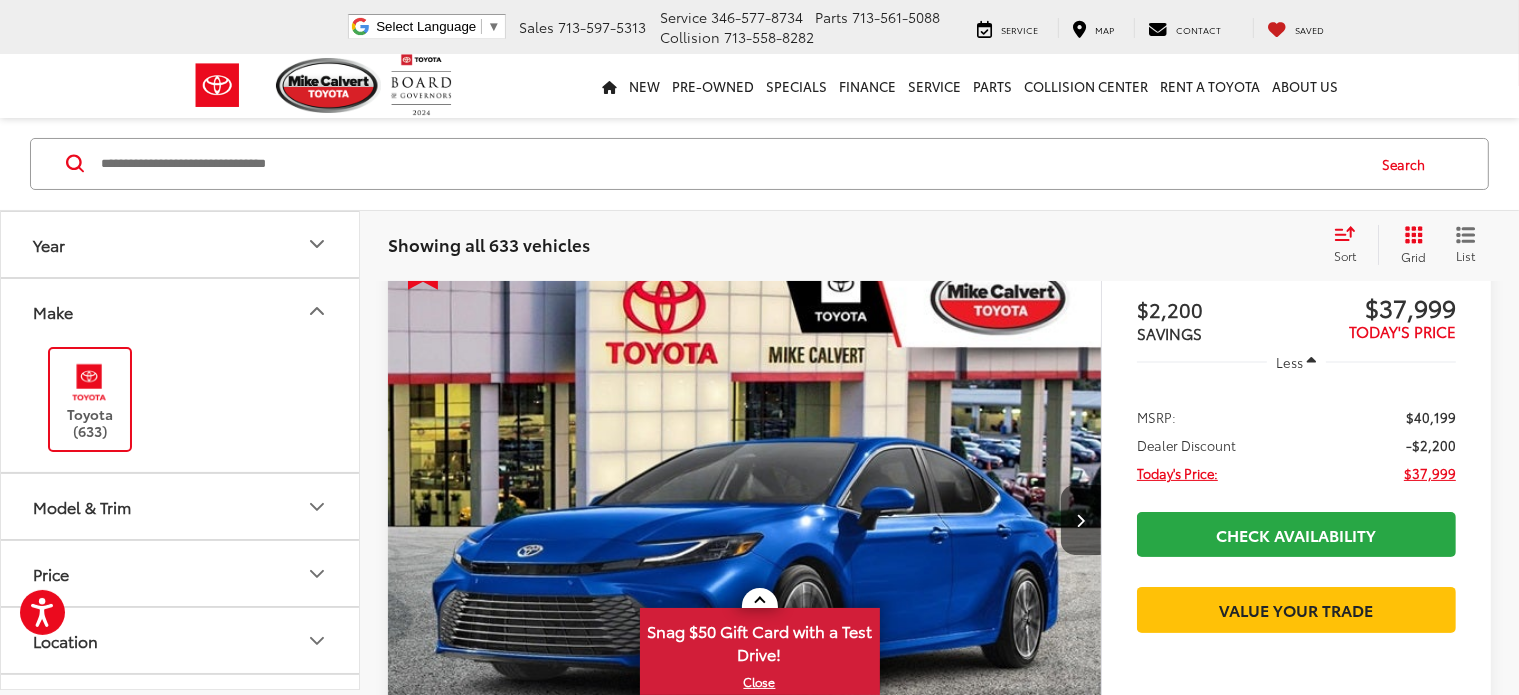 scroll, scrollTop: 133, scrollLeft: 0, axis: vertical 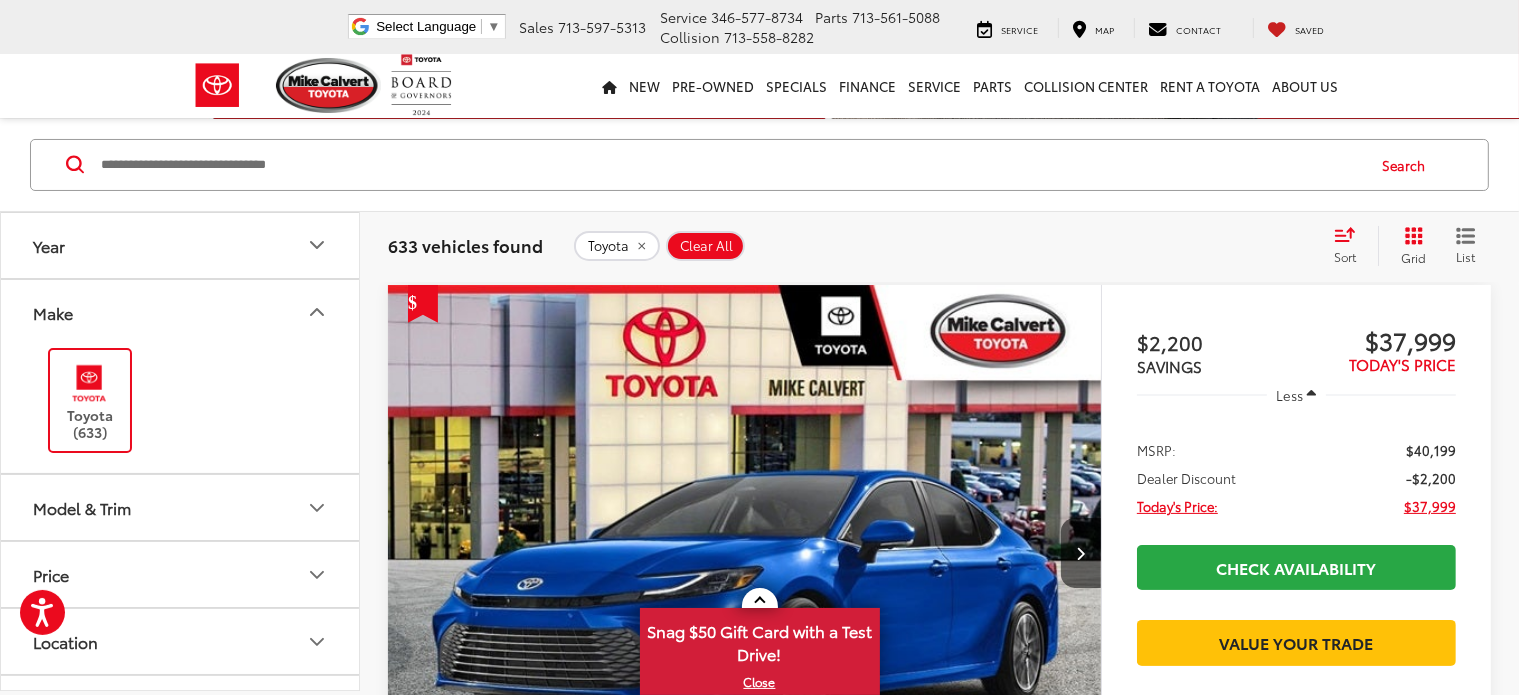 click 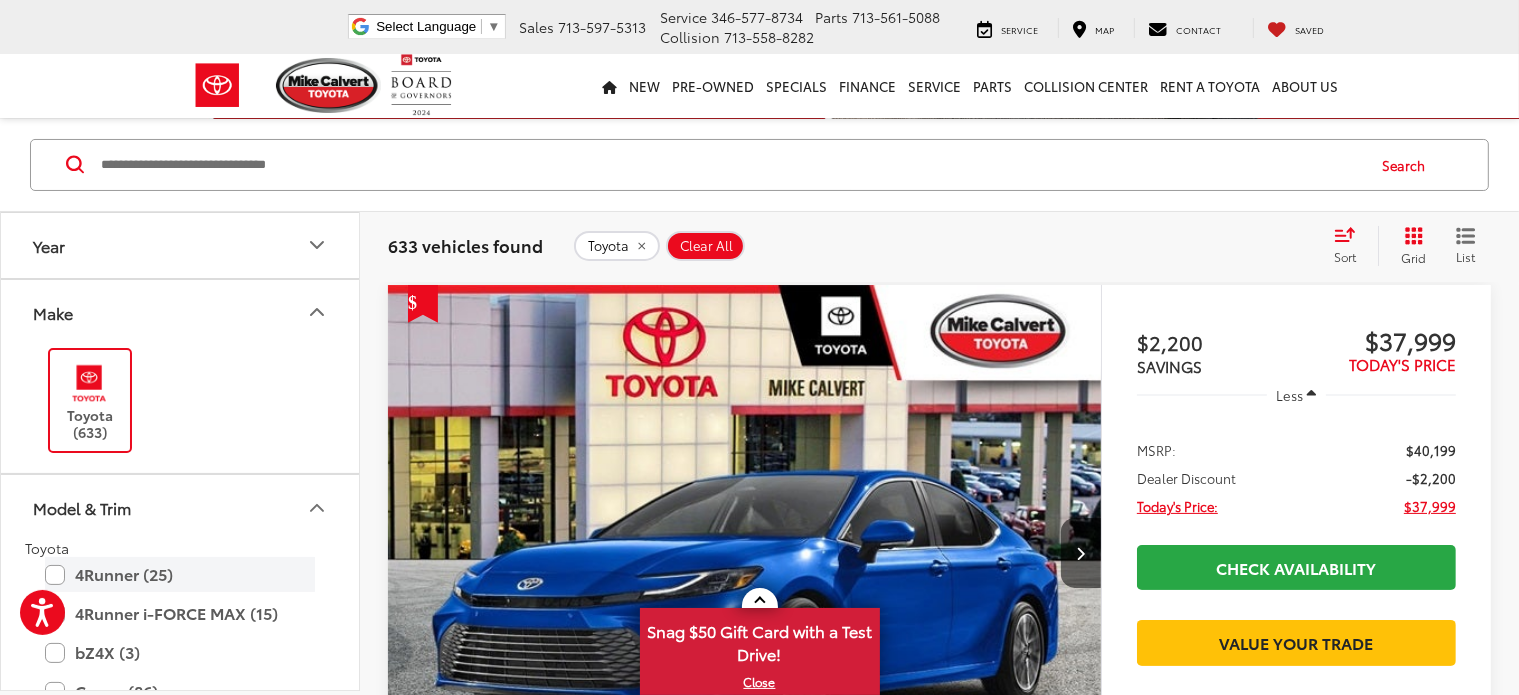 click on "4Runner (25)" at bounding box center [180, 574] 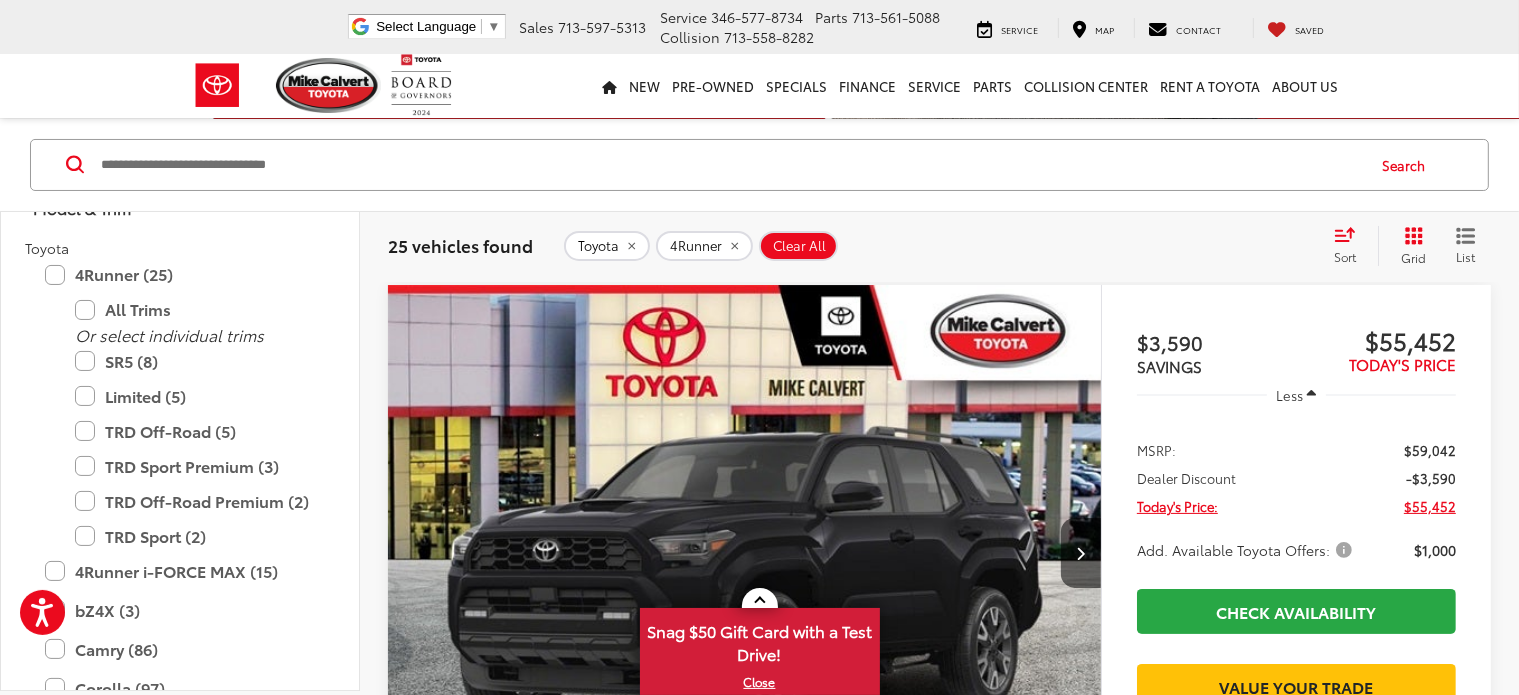 scroll, scrollTop: 334, scrollLeft: 0, axis: vertical 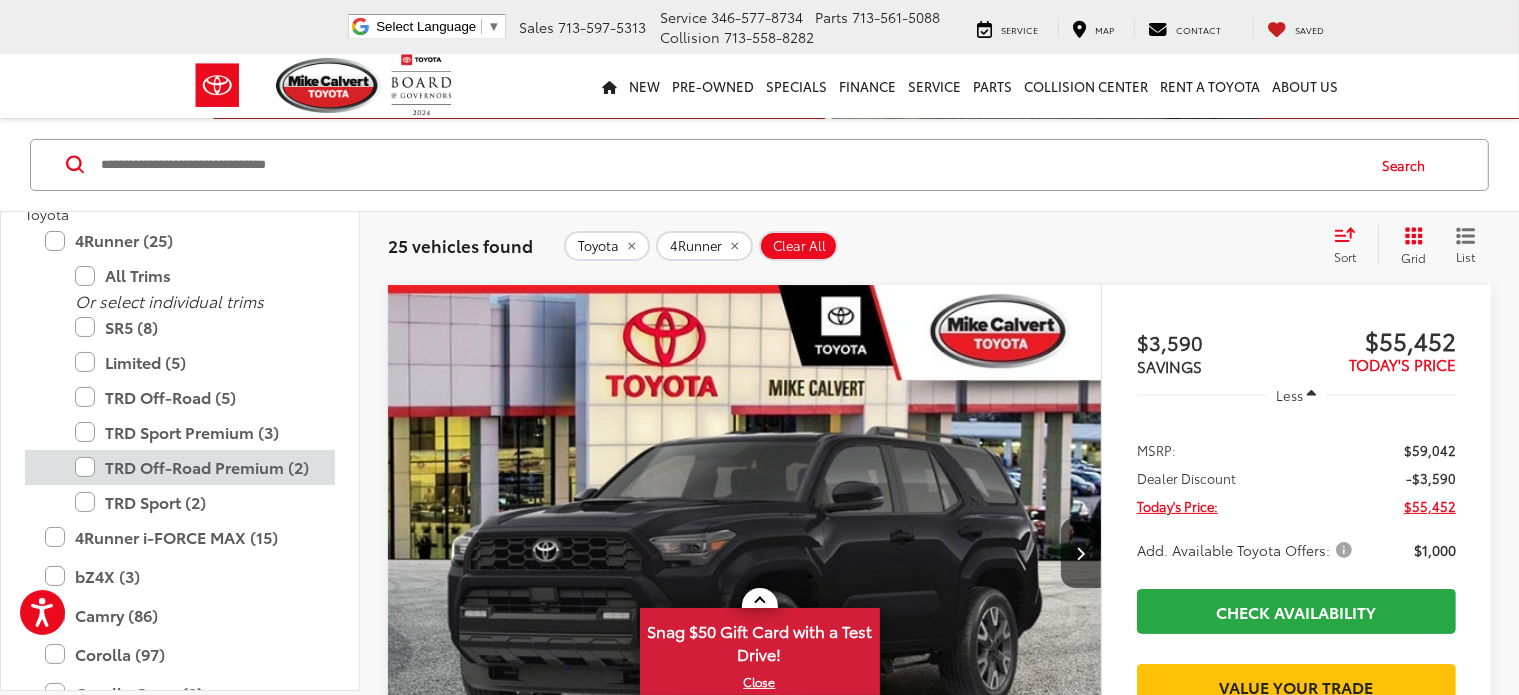 click on "TRD Off-Road Premium (2)" at bounding box center (195, 467) 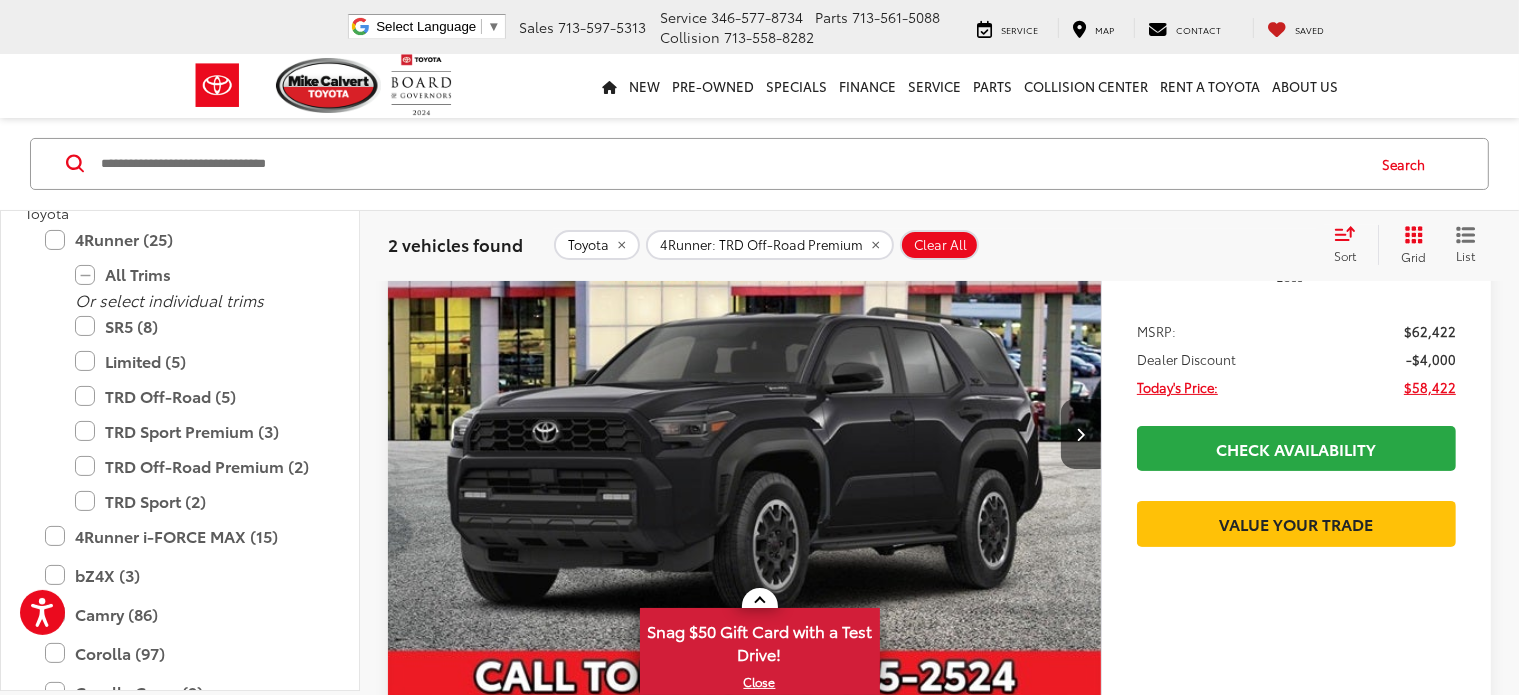 scroll, scrollTop: 236, scrollLeft: 0, axis: vertical 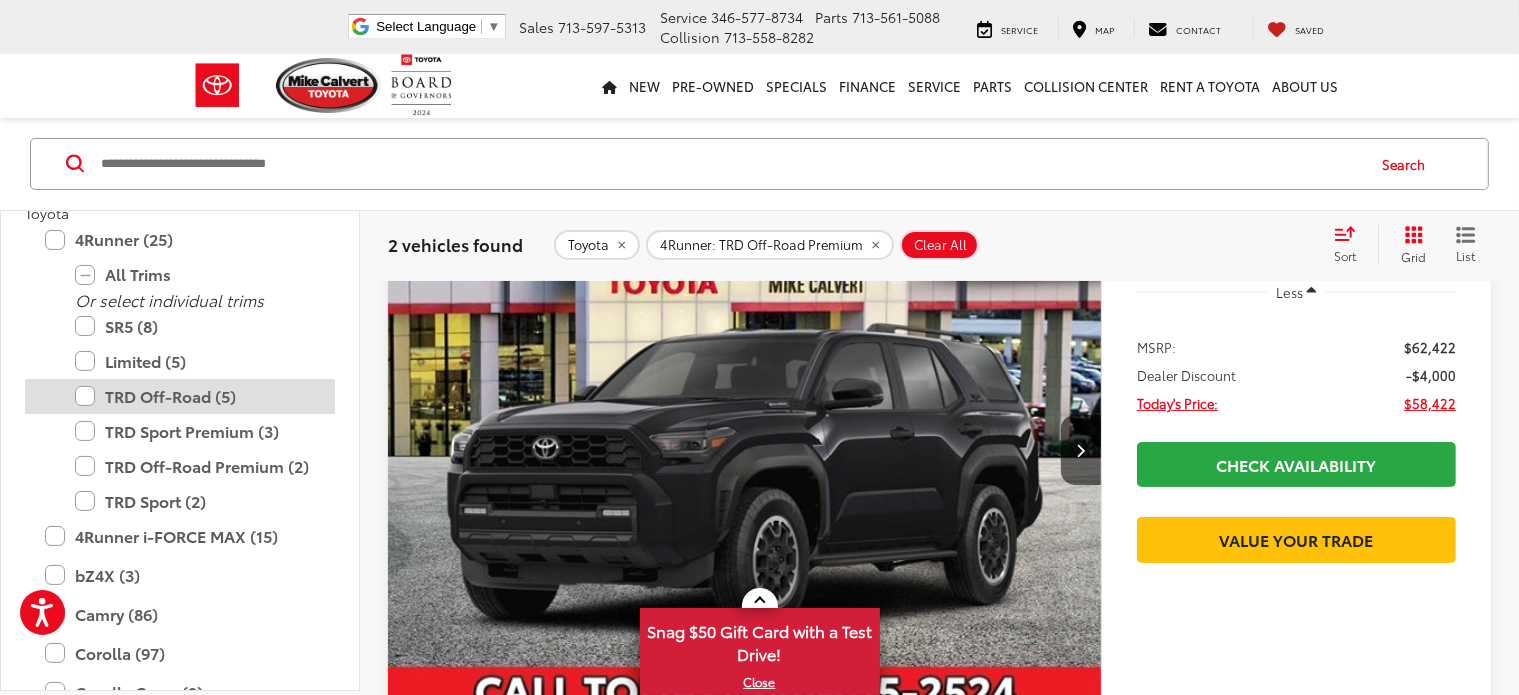 click on "TRD Off-Road (5)" at bounding box center [195, 395] 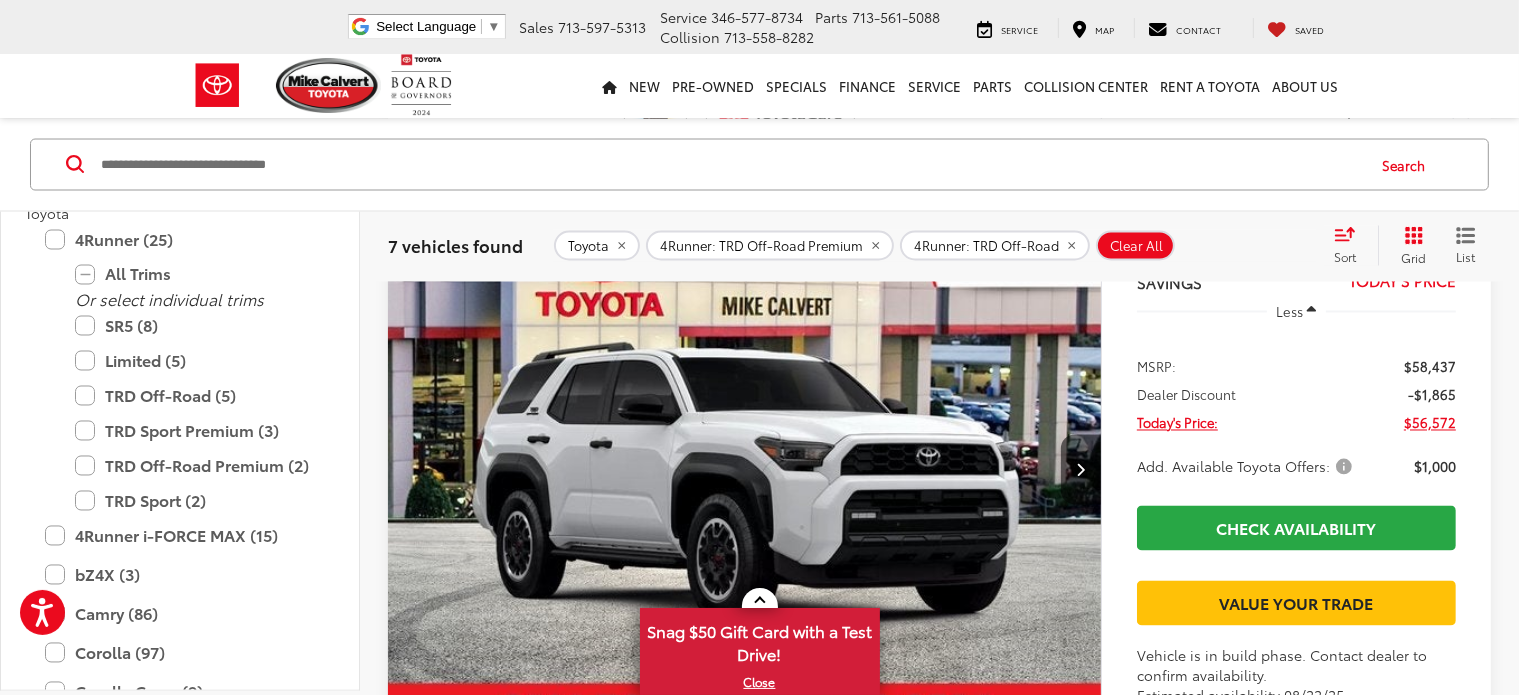 scroll, scrollTop: 3566, scrollLeft: 0, axis: vertical 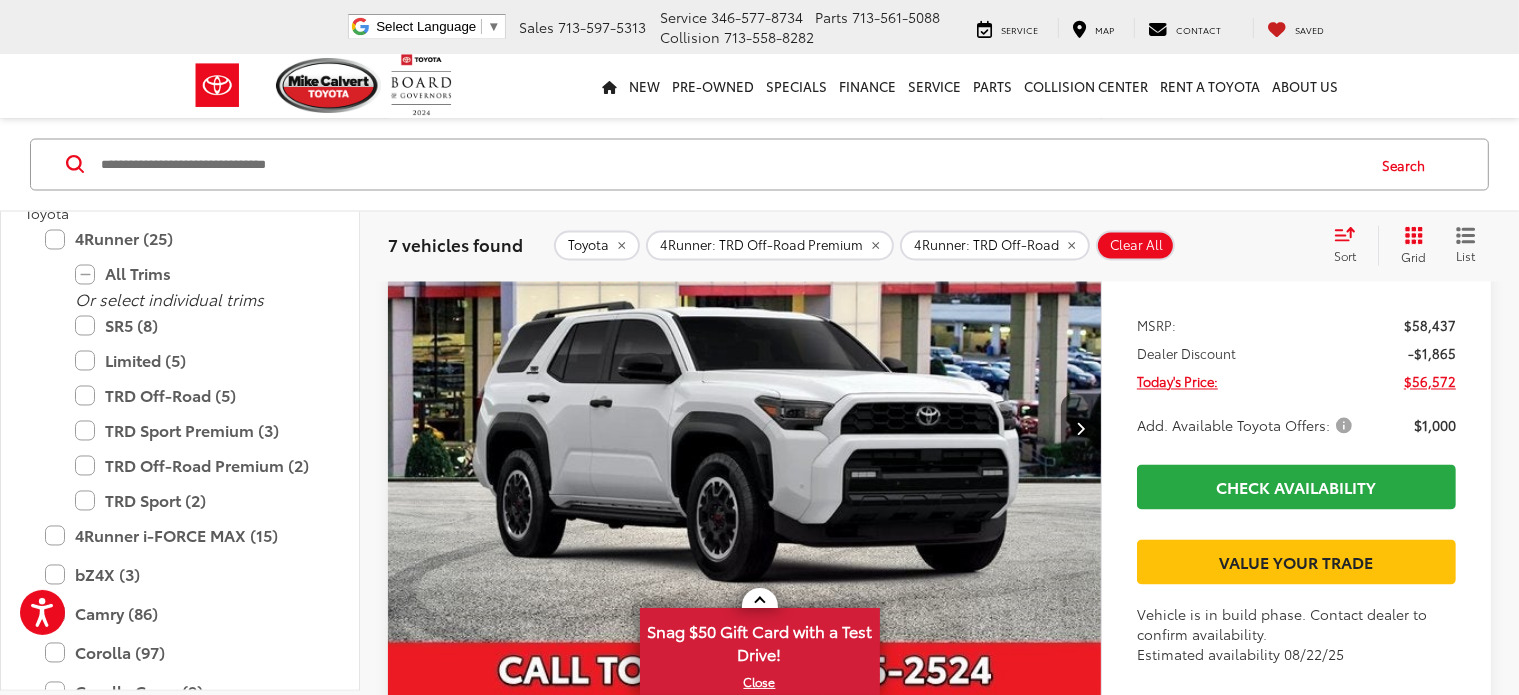 click at bounding box center [745, 1256] 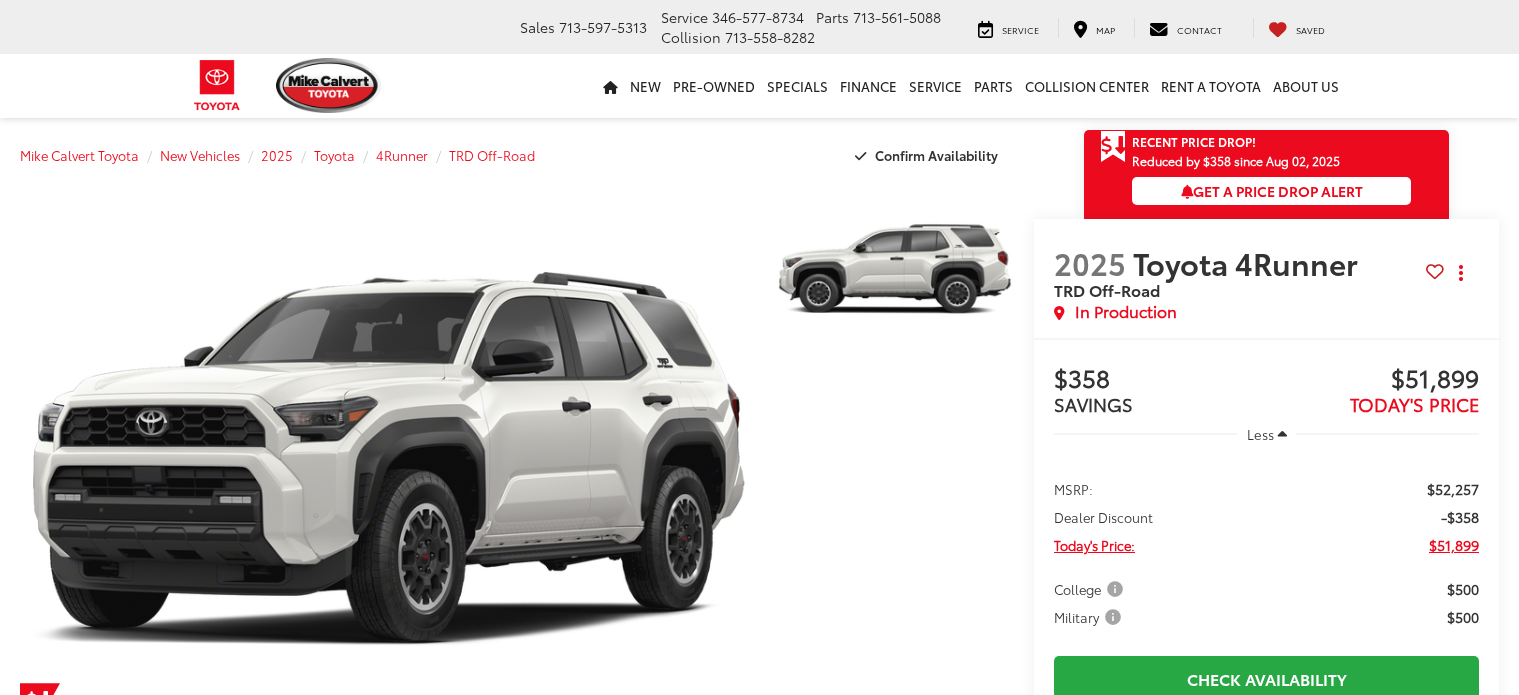 scroll, scrollTop: 0, scrollLeft: 0, axis: both 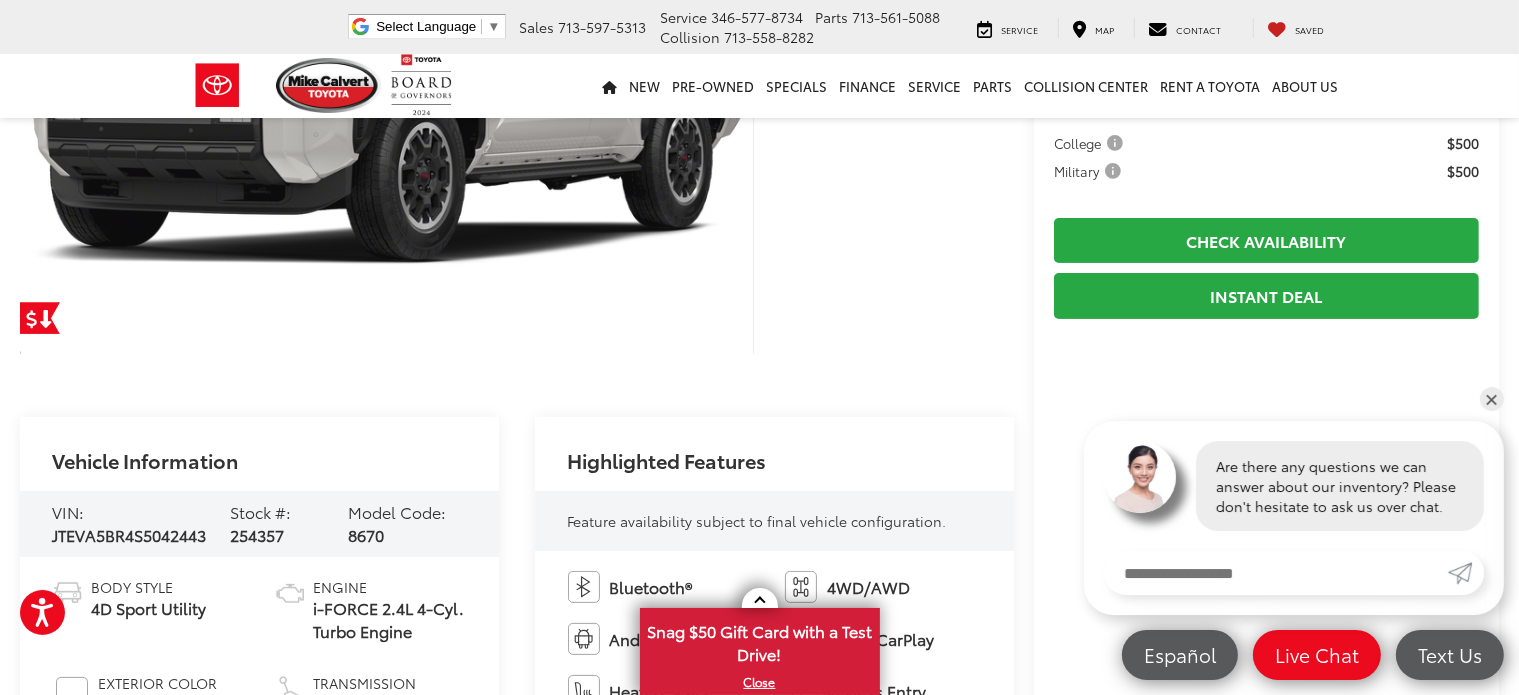 drag, startPoint x: 1526, startPoint y: 96, endPoint x: 1521, endPoint y: 164, distance: 68.18358 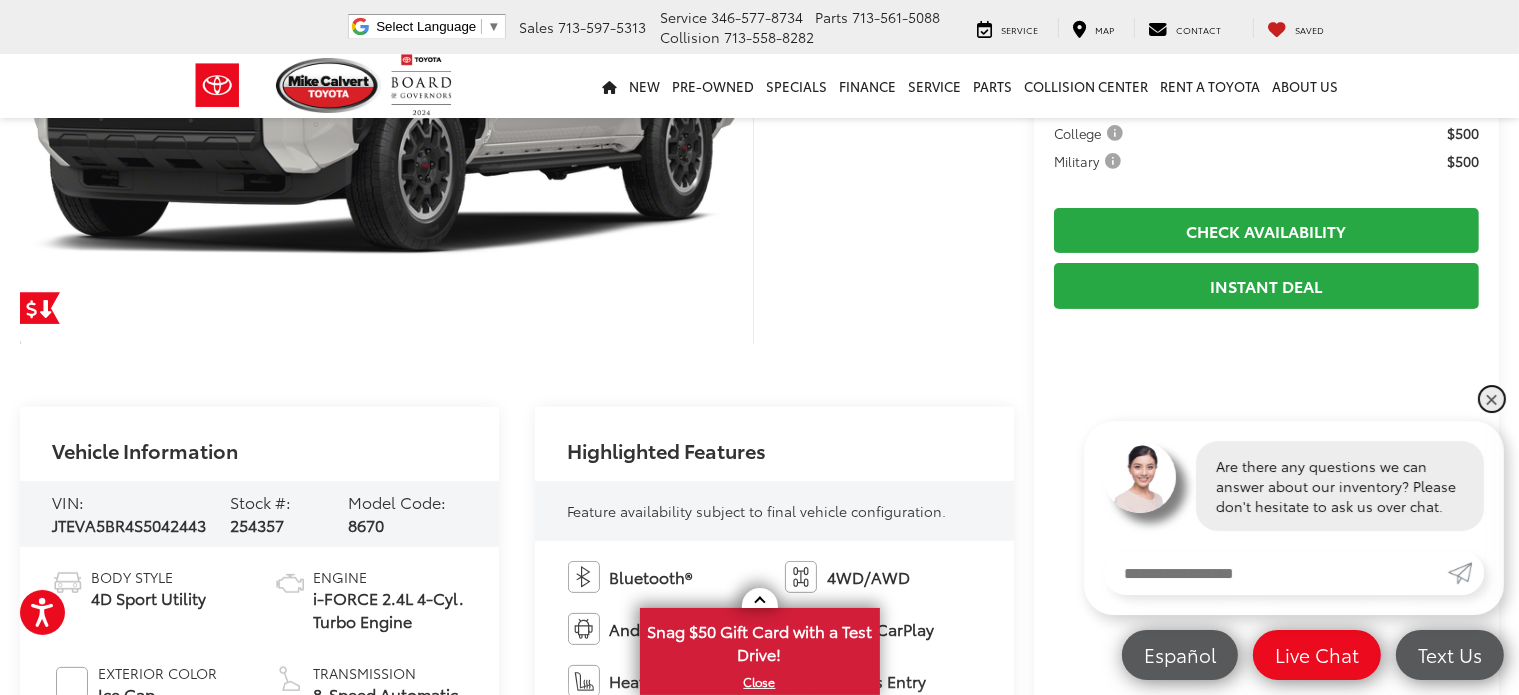 click on "✕" at bounding box center [1492, 399] 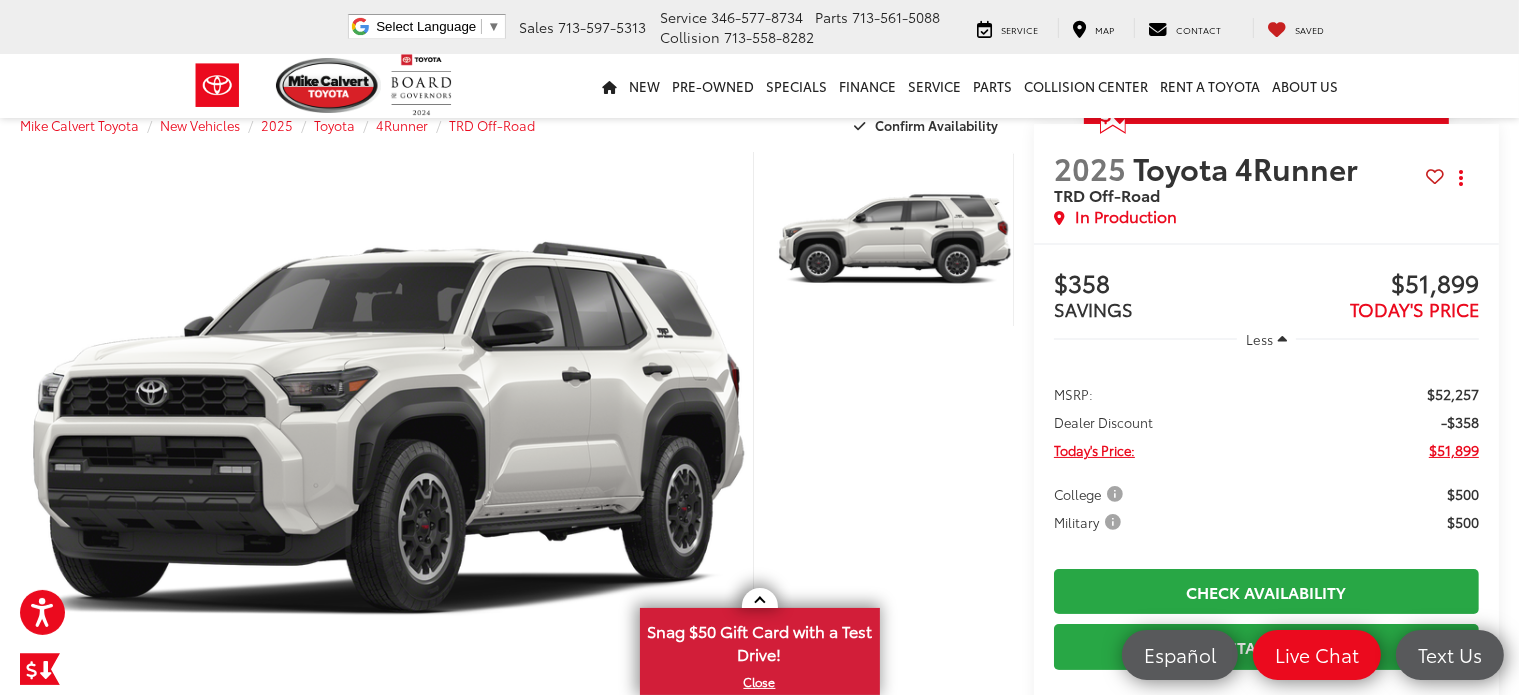 scroll, scrollTop: 0, scrollLeft: 0, axis: both 